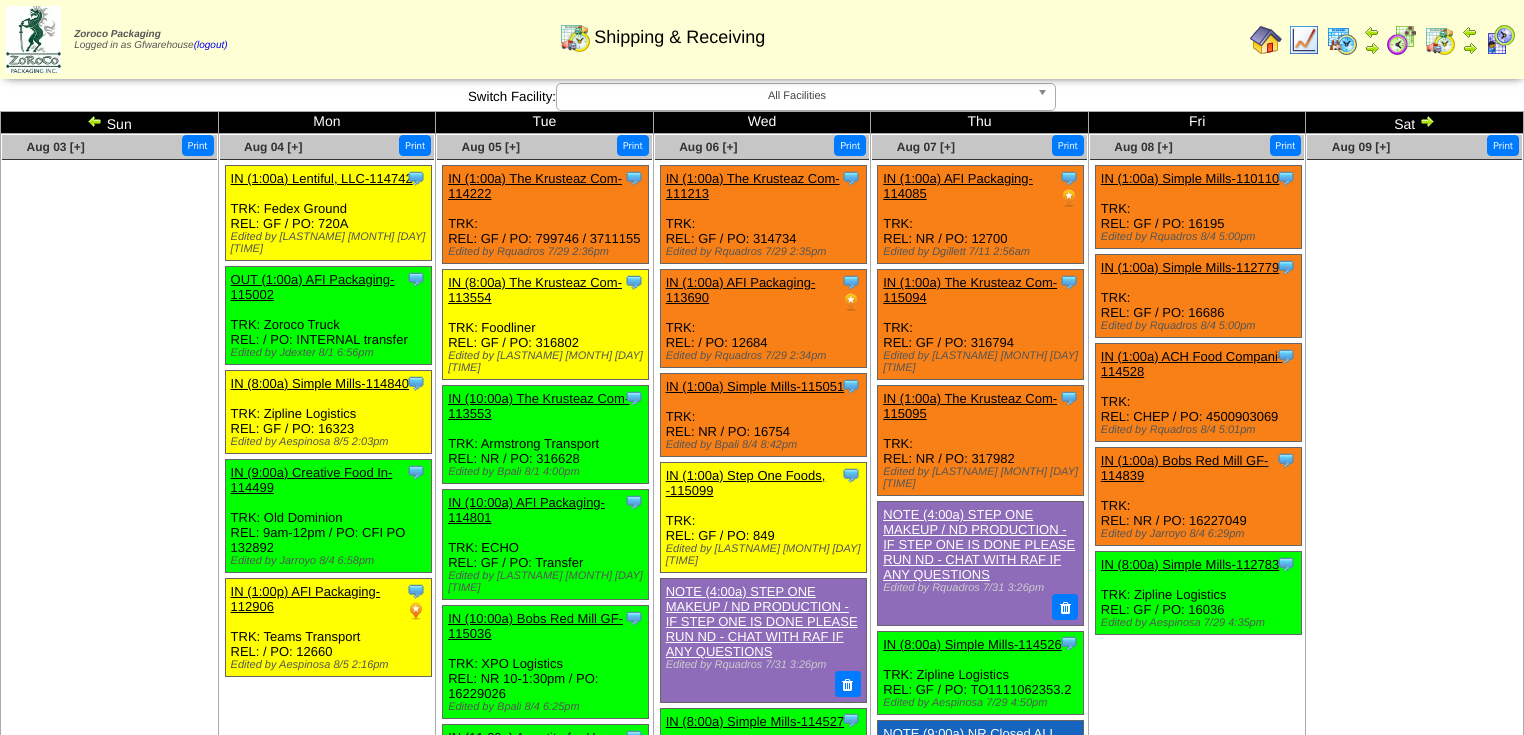 scroll, scrollTop: 160, scrollLeft: 0, axis: vertical 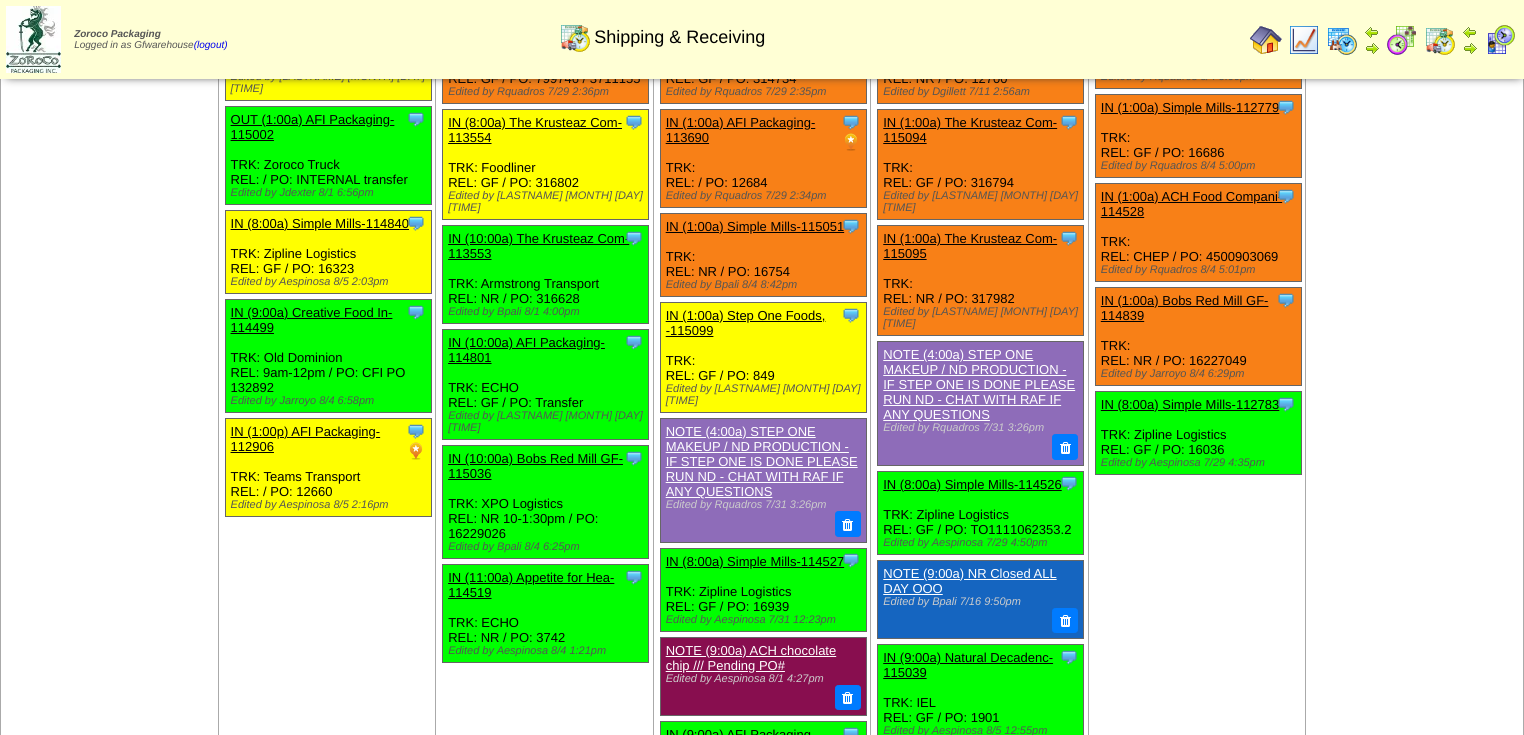 click at bounding box center (1304, 40) 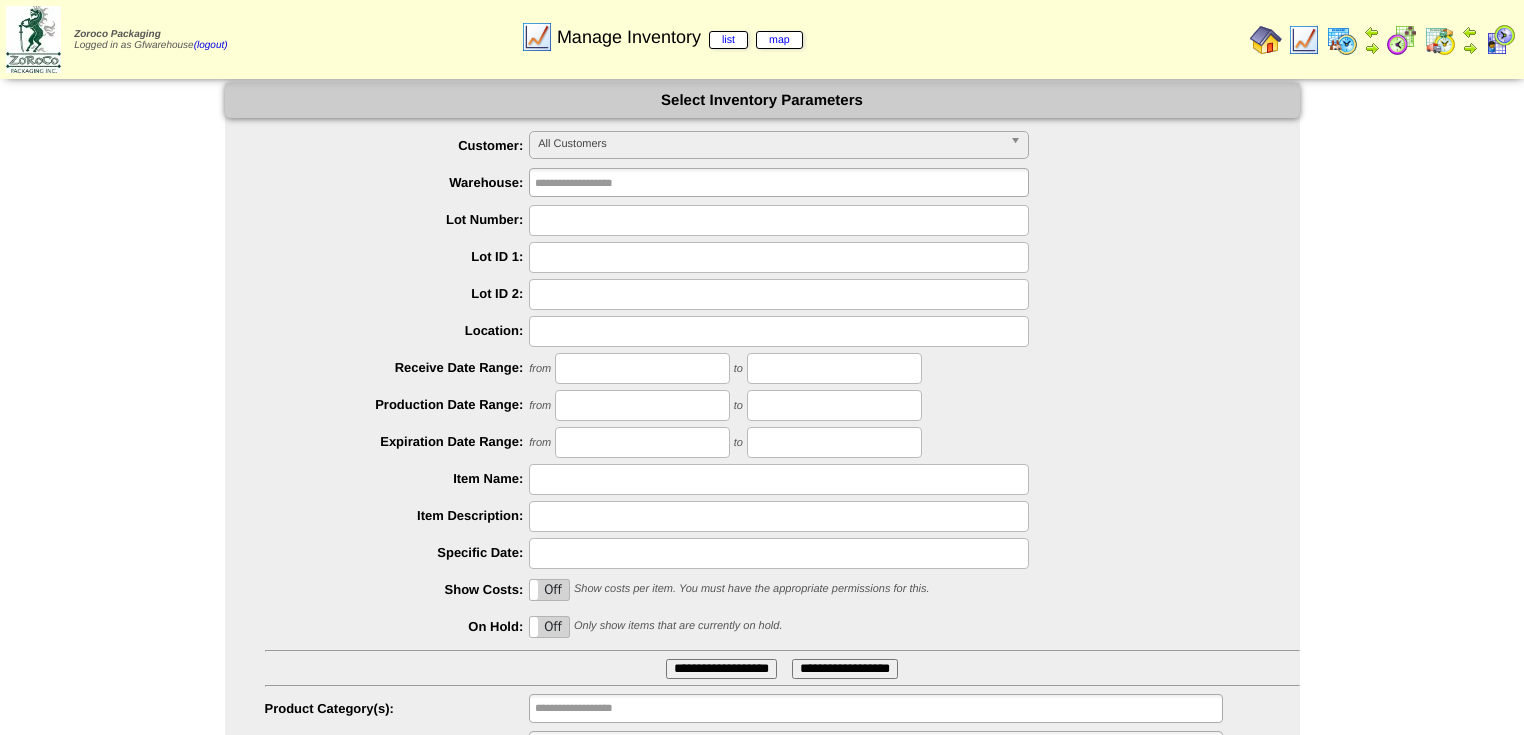 scroll, scrollTop: 0, scrollLeft: 0, axis: both 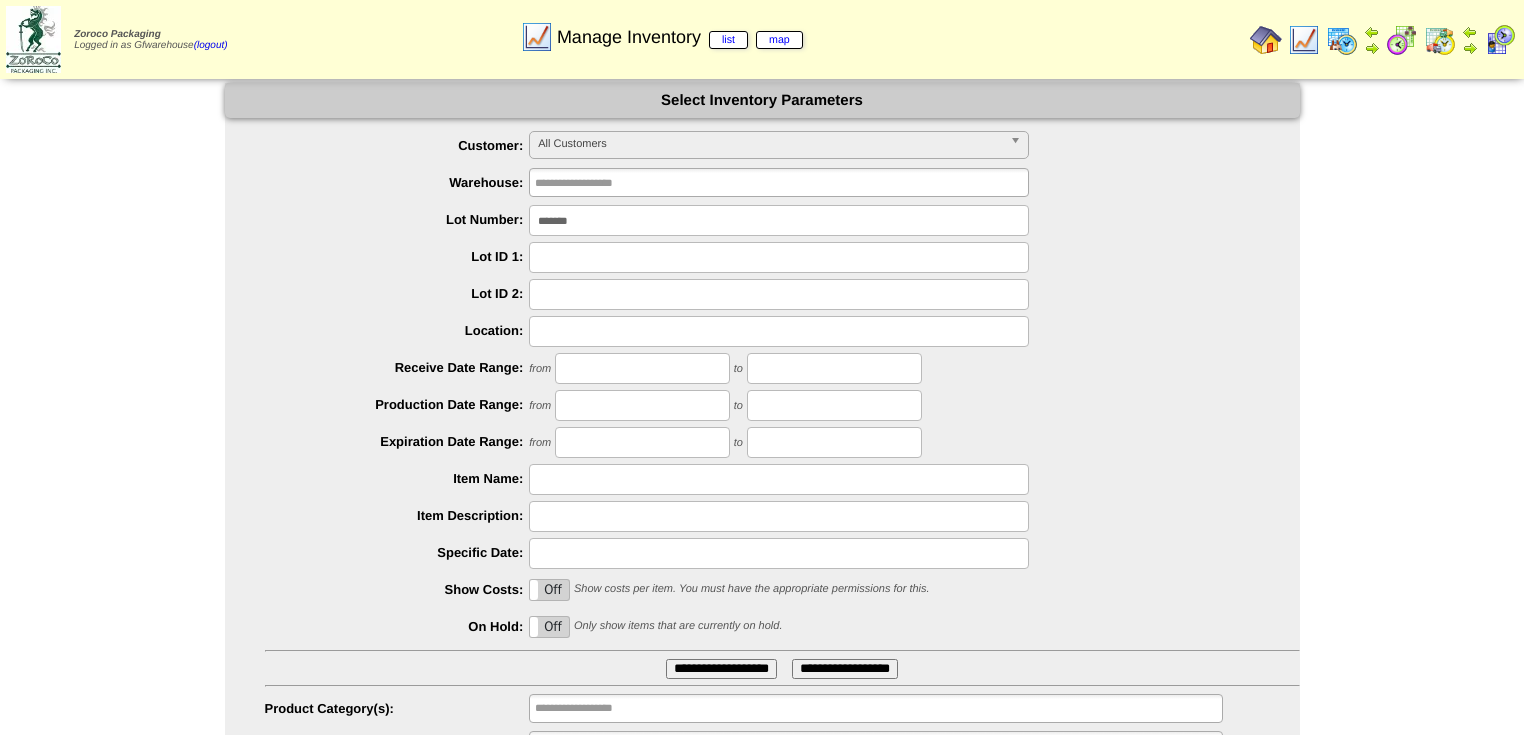 type on "*******" 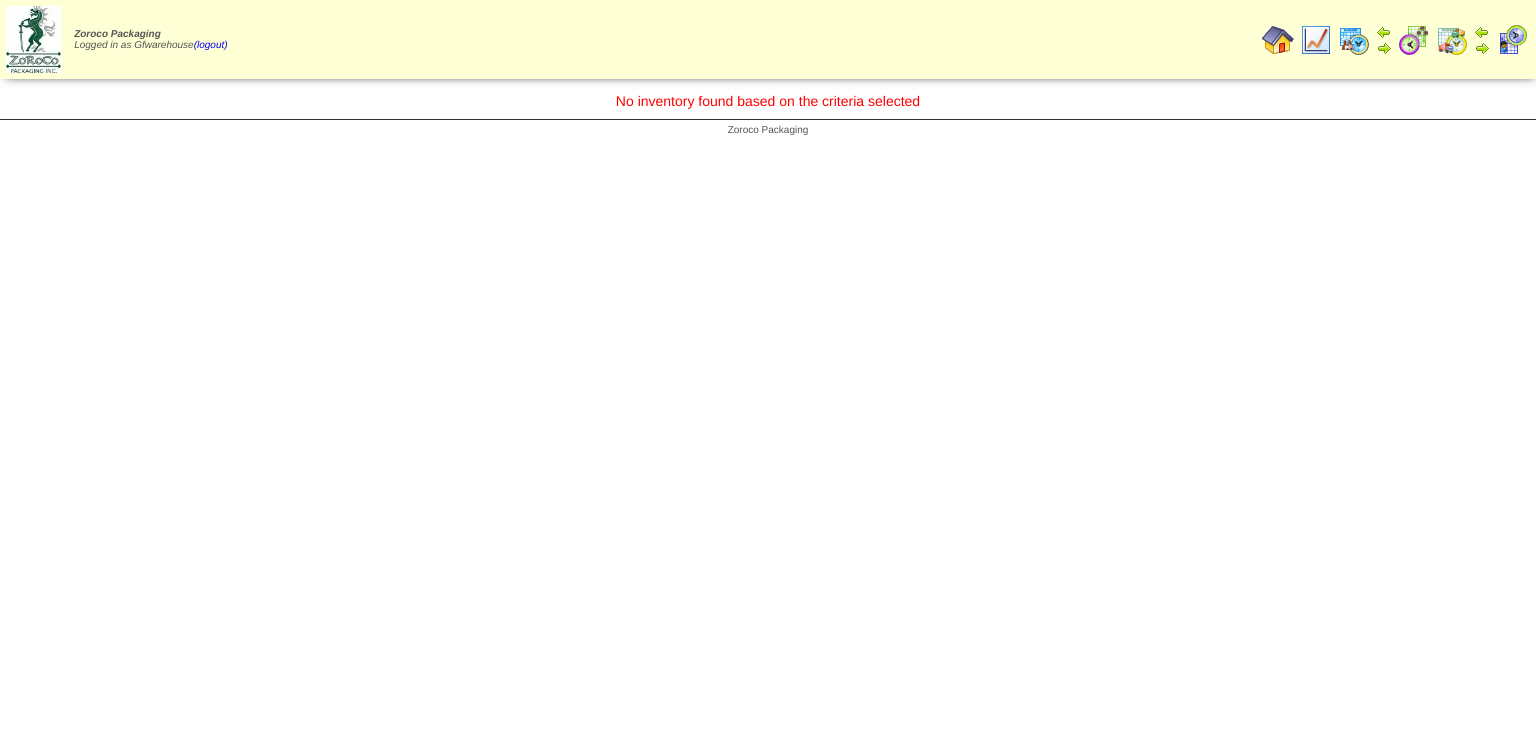 scroll, scrollTop: 0, scrollLeft: 0, axis: both 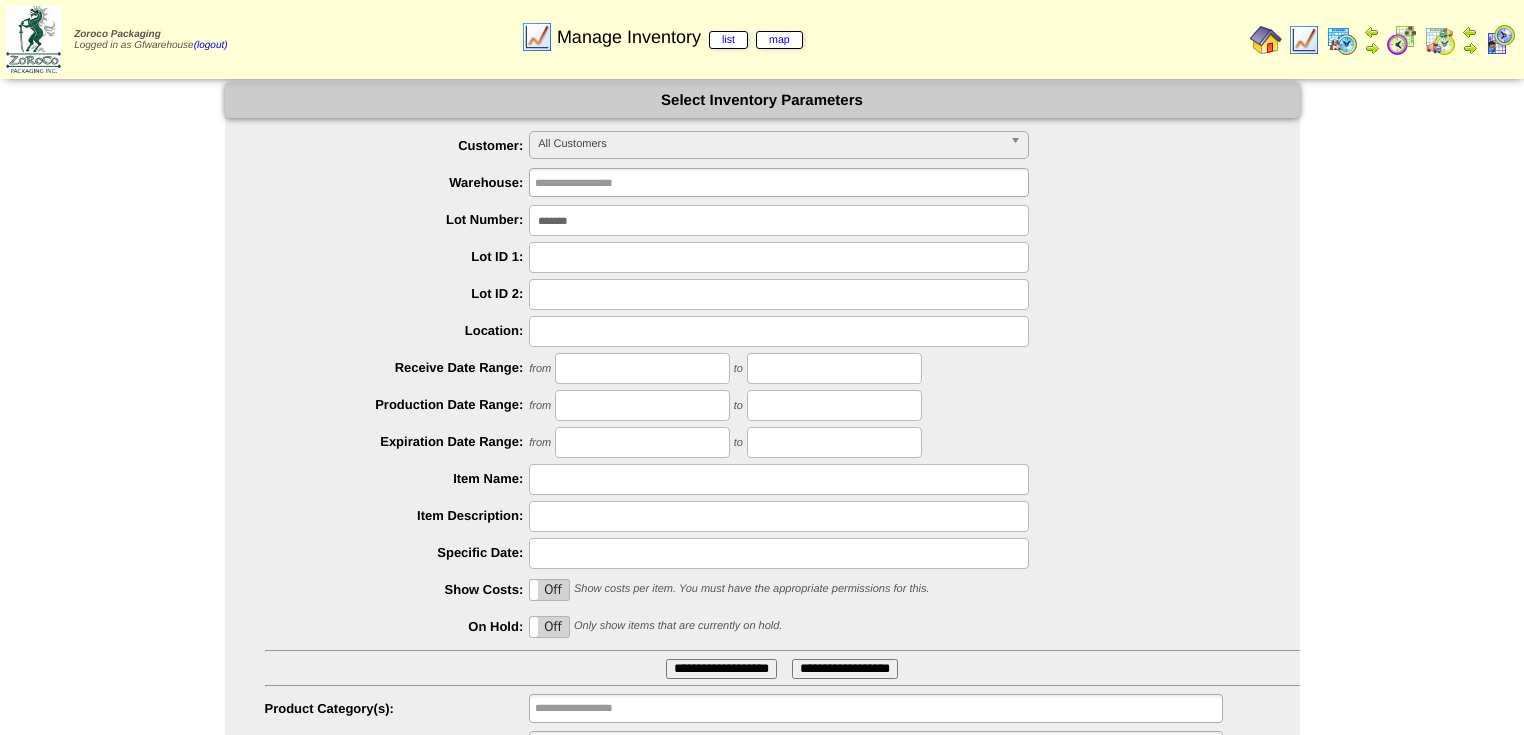 click on "*******" at bounding box center (779, 220) 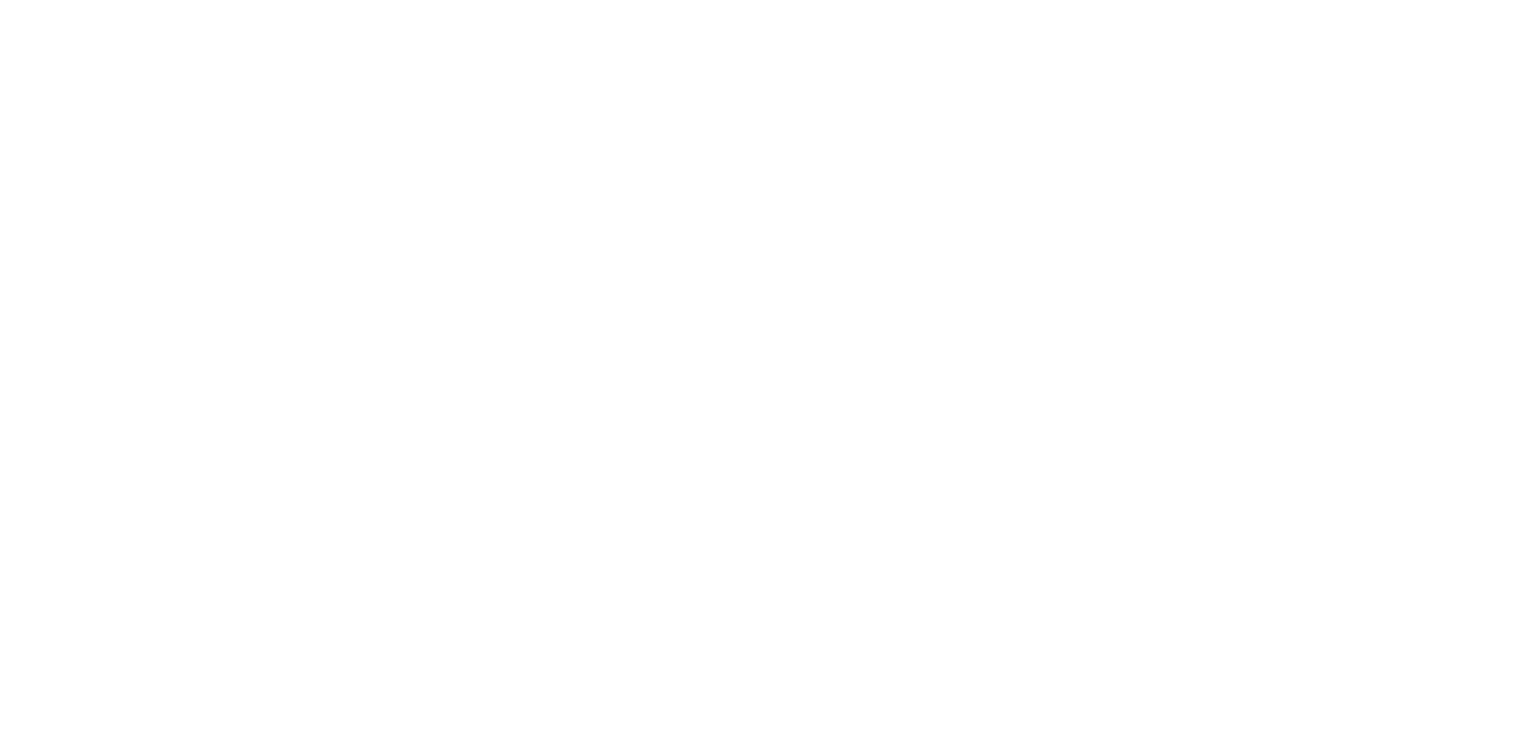 scroll, scrollTop: 0, scrollLeft: 0, axis: both 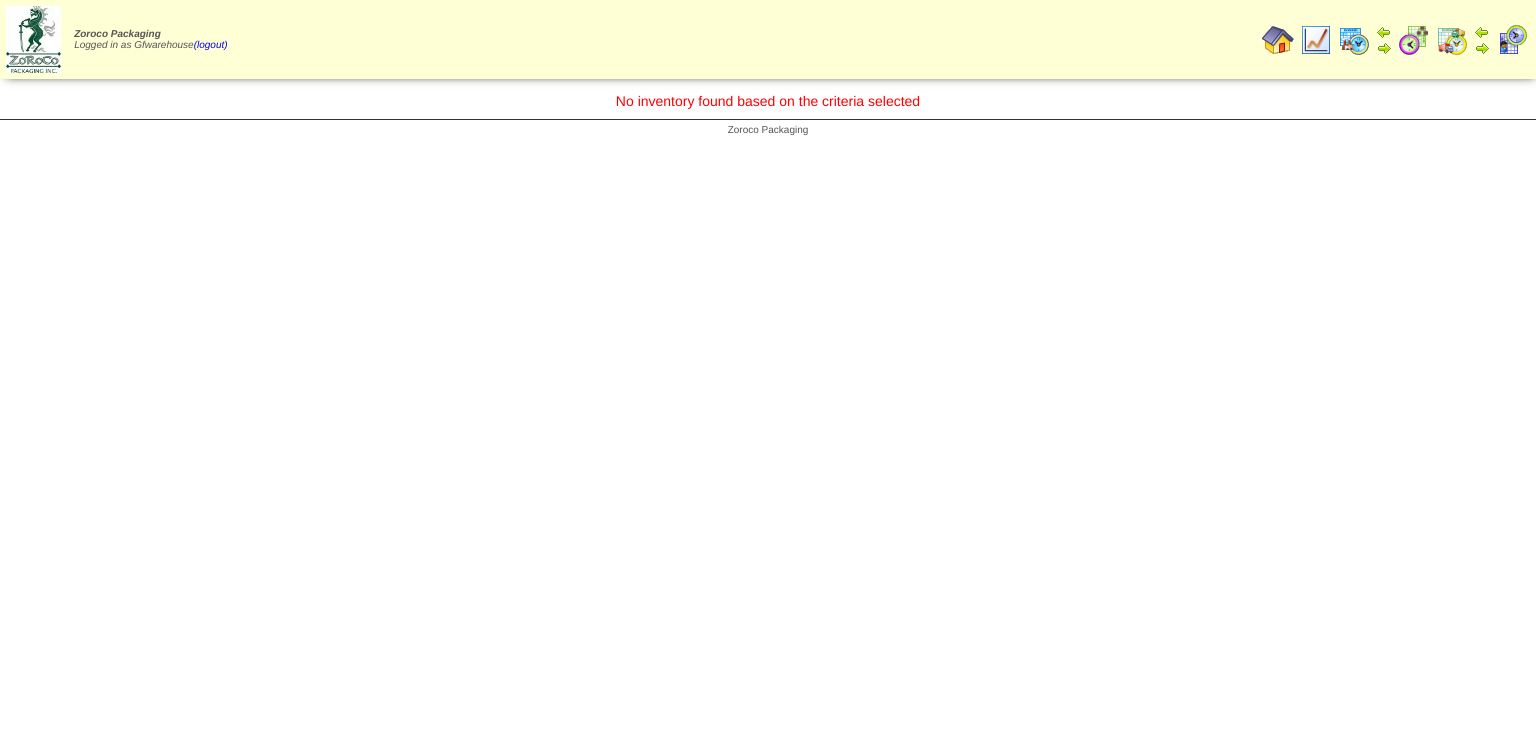 click at bounding box center [1316, 40] 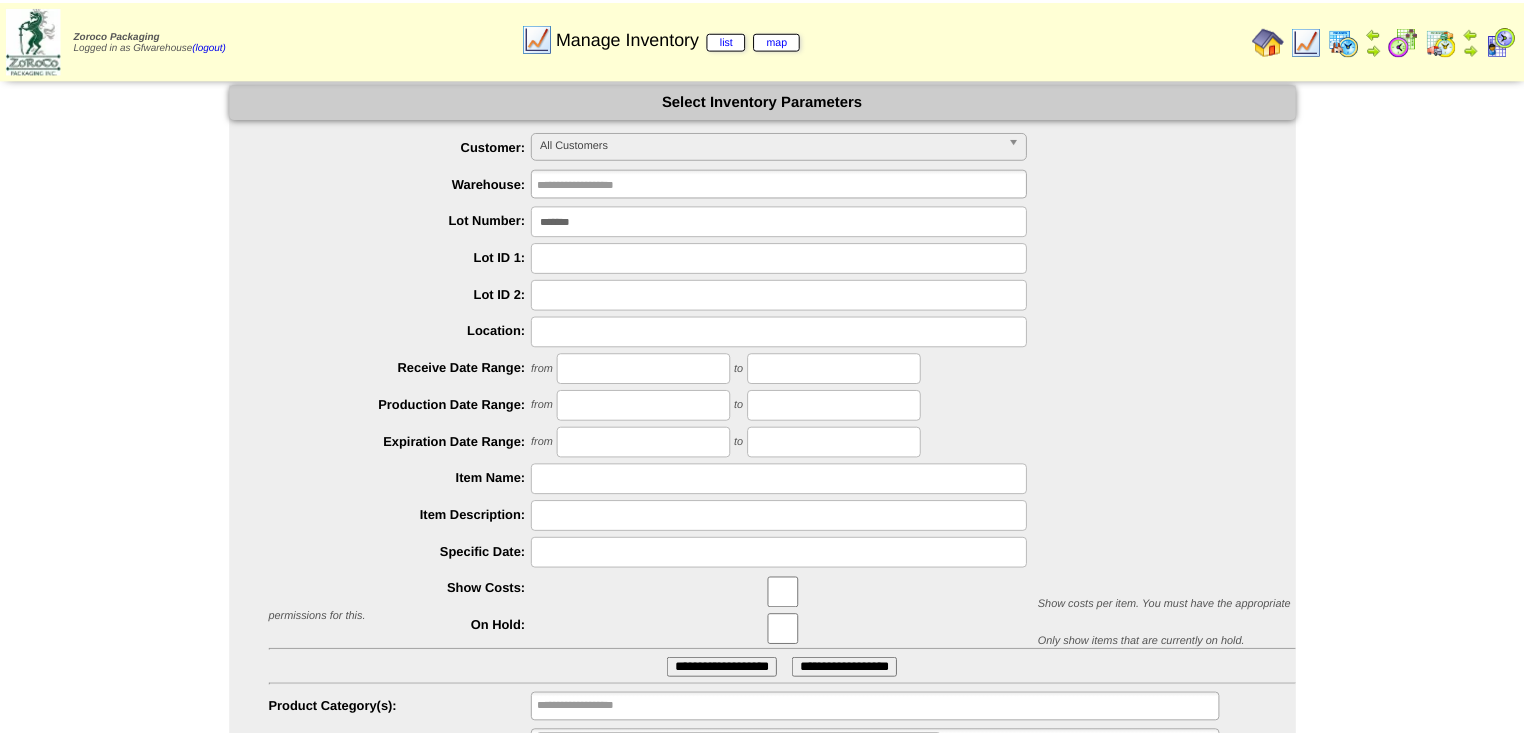 scroll, scrollTop: 0, scrollLeft: 0, axis: both 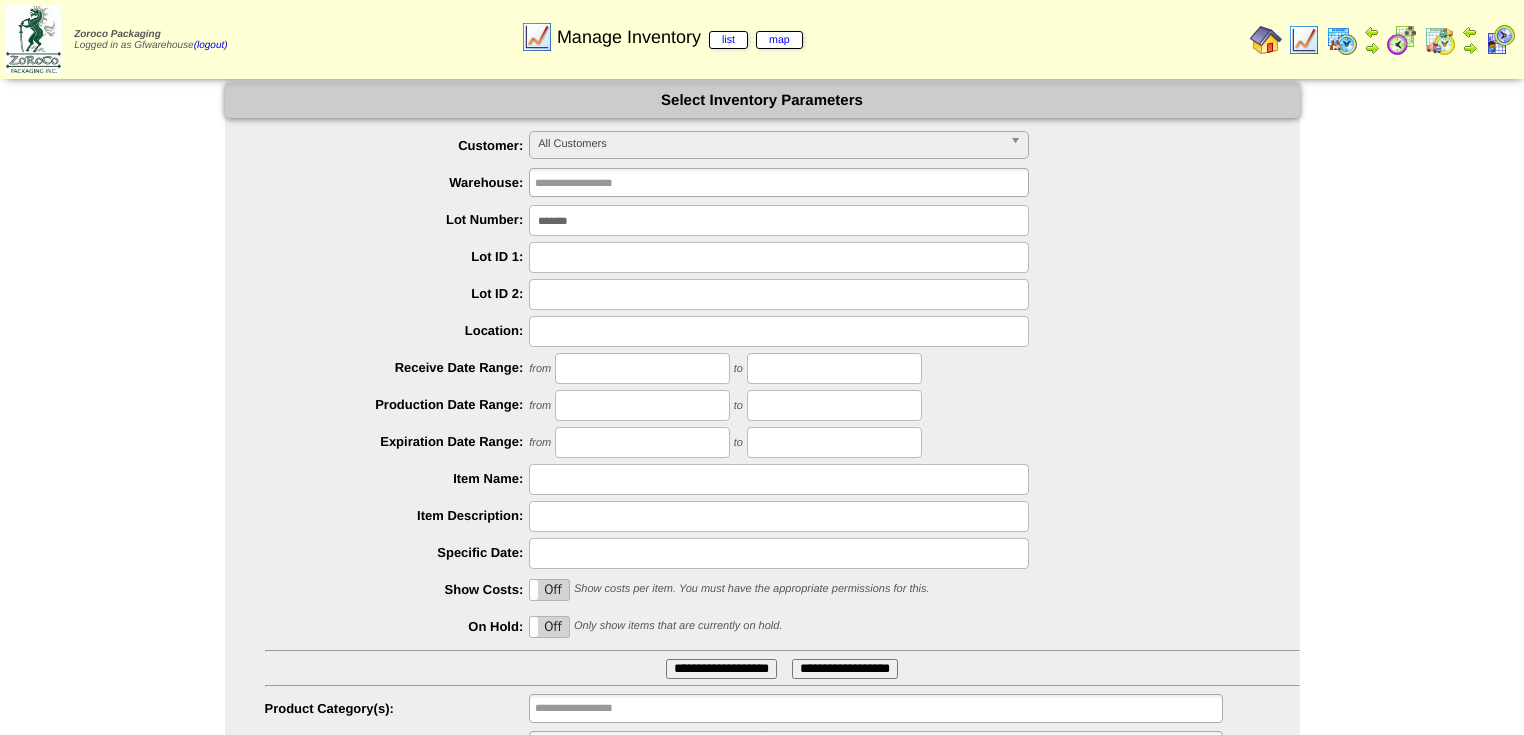 click on "*******" at bounding box center (779, 220) 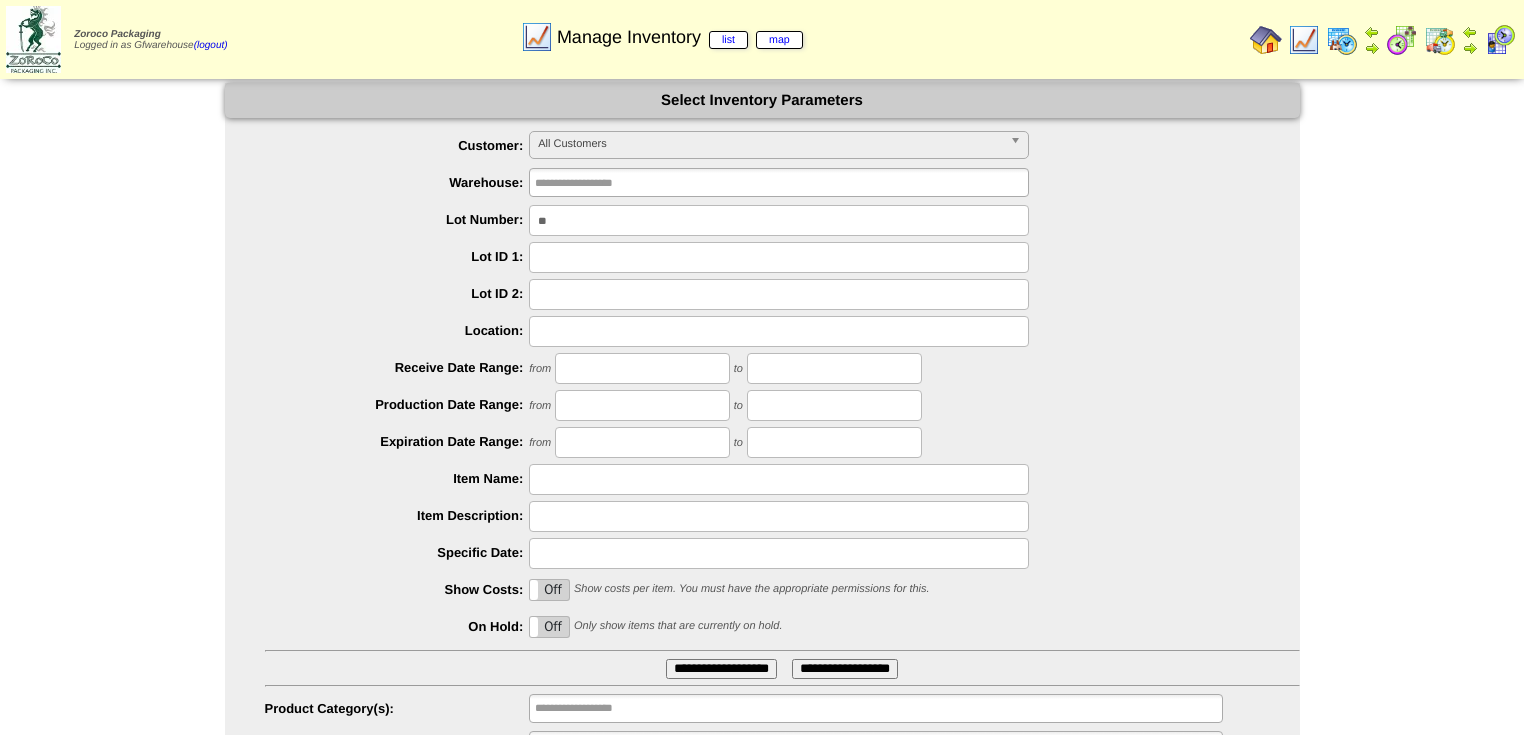 type on "*" 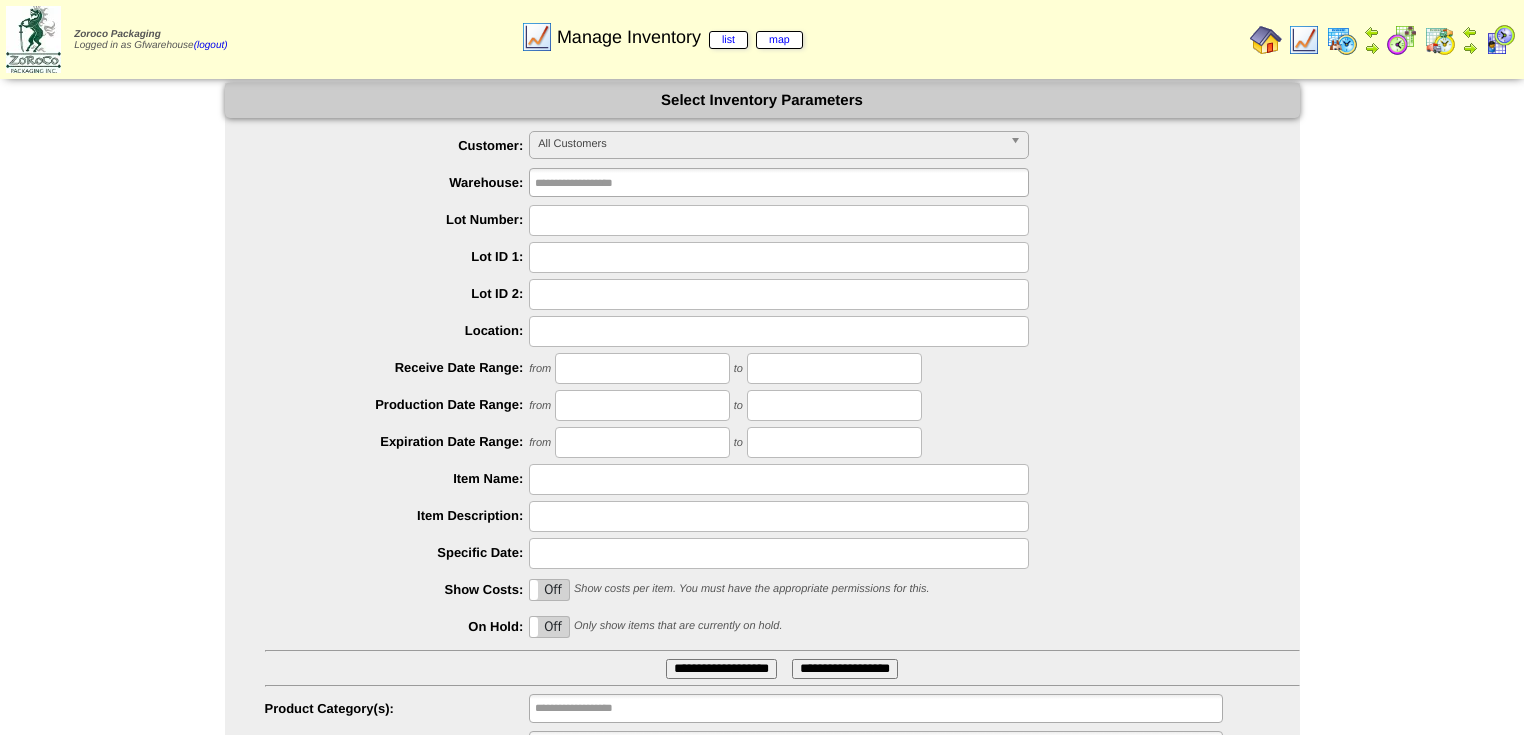 type 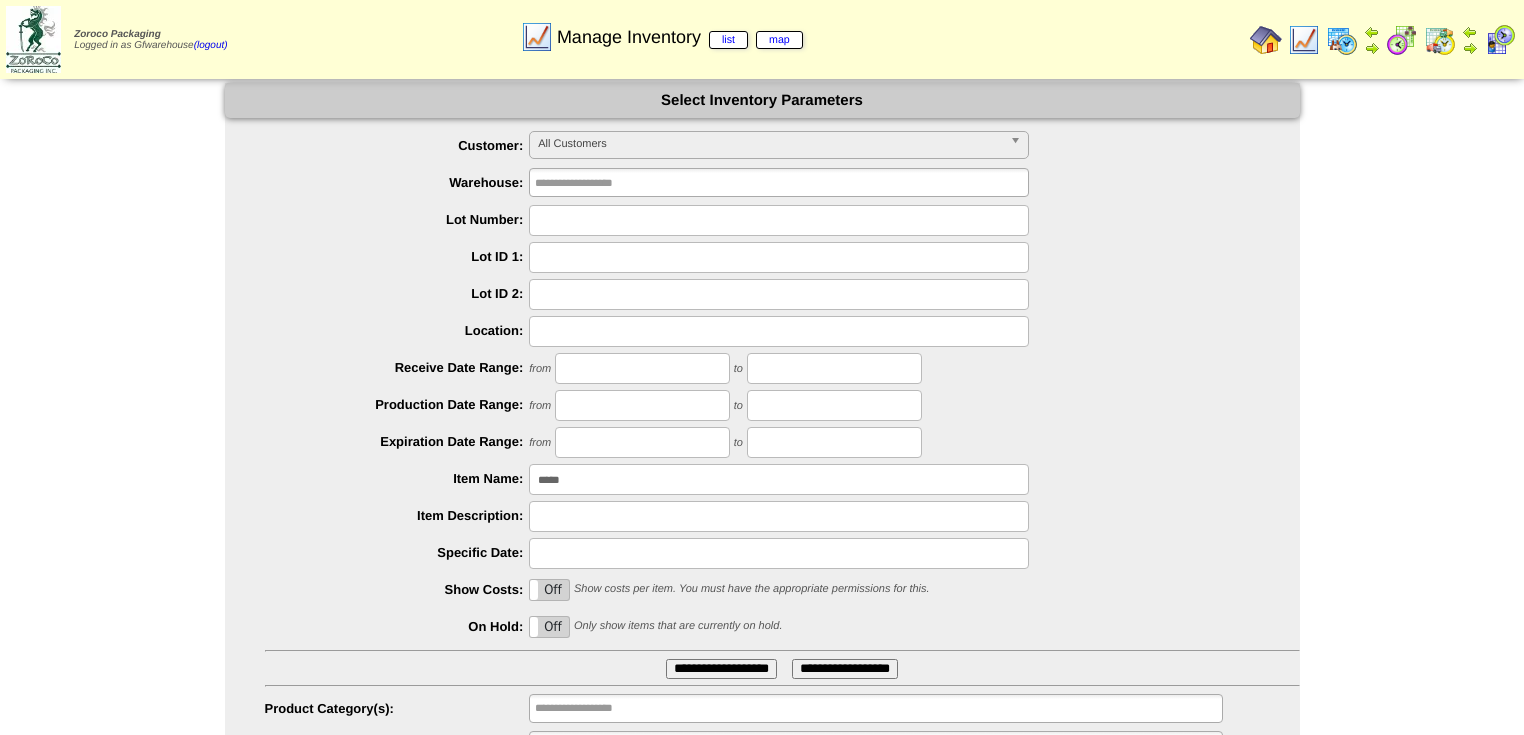 type on "*****" 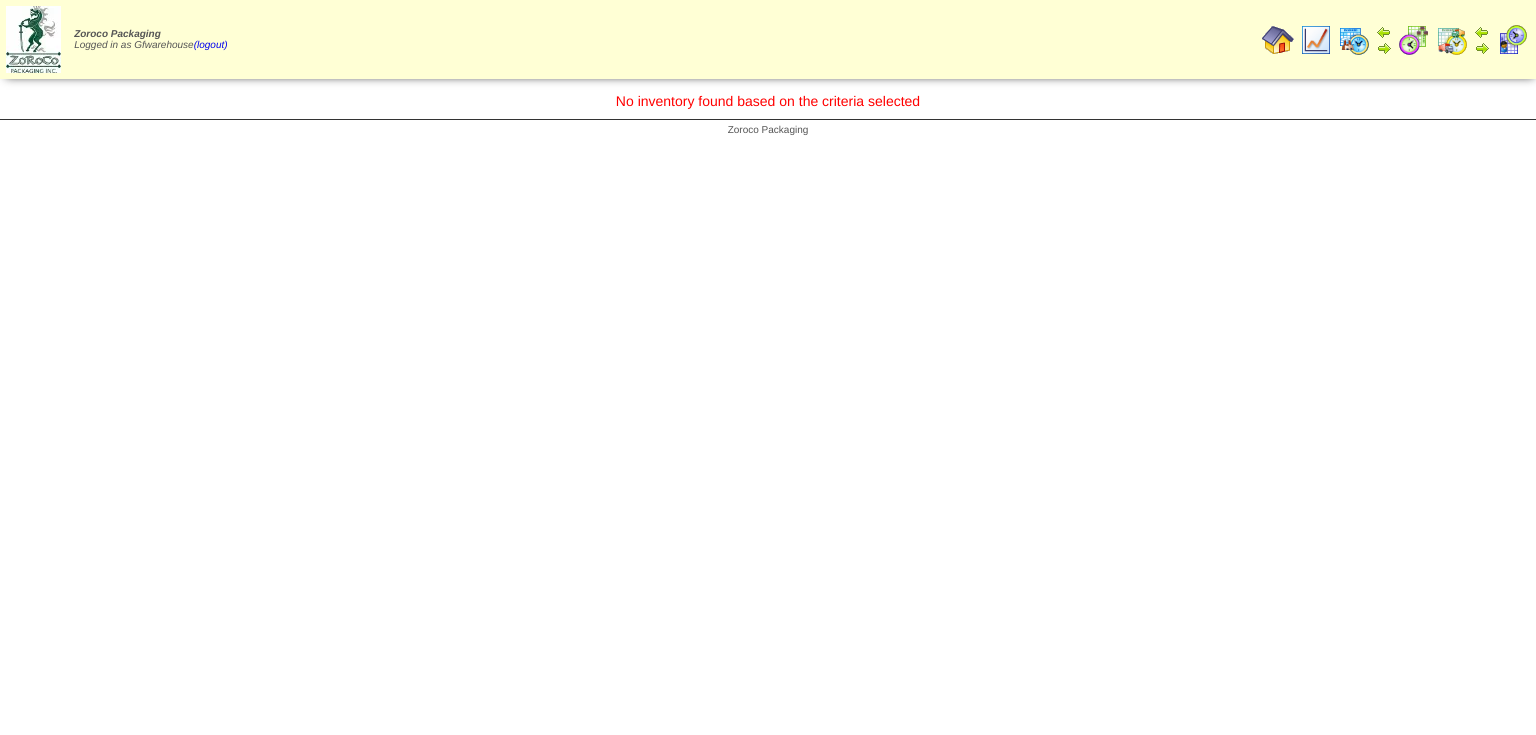 scroll, scrollTop: 0, scrollLeft: 0, axis: both 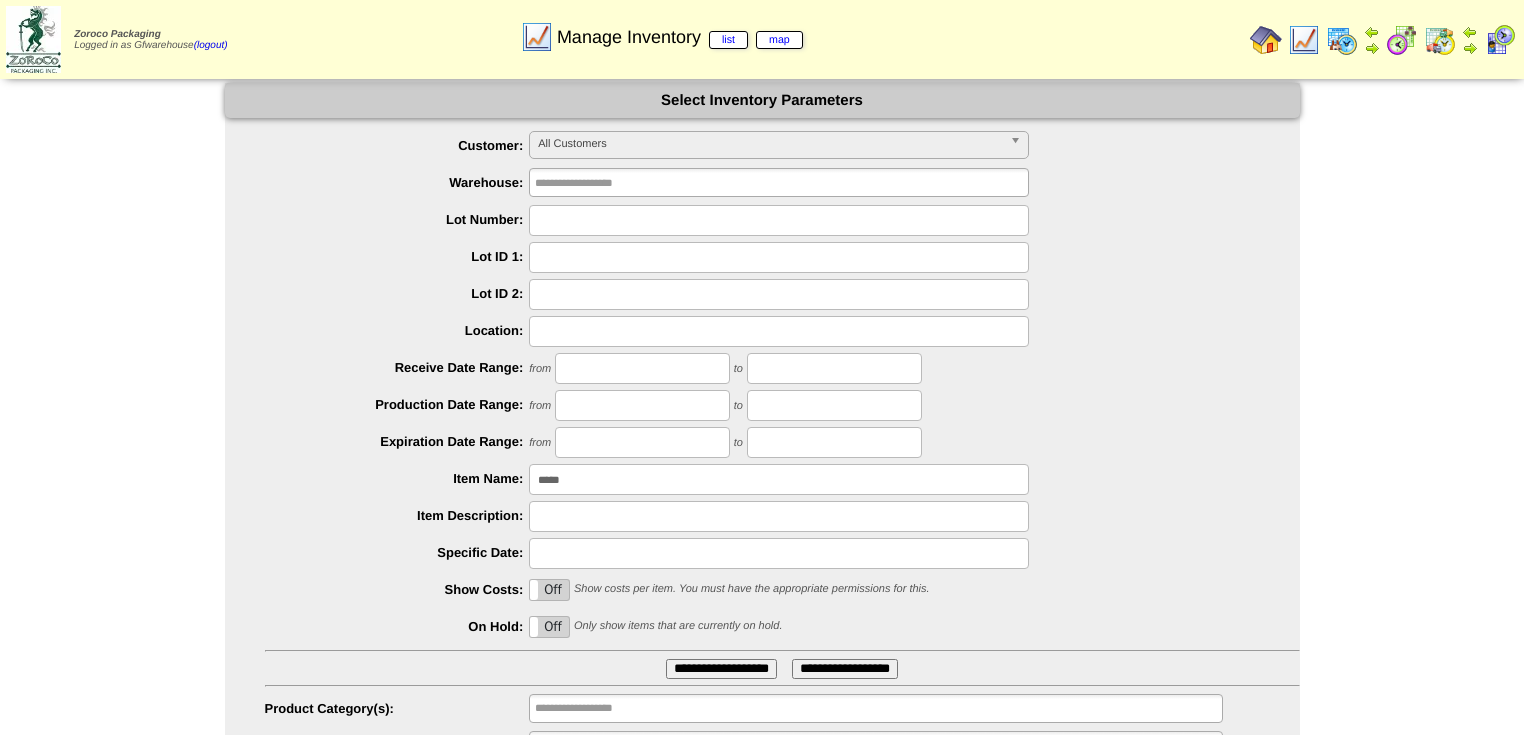click on "*****" at bounding box center (779, 479) 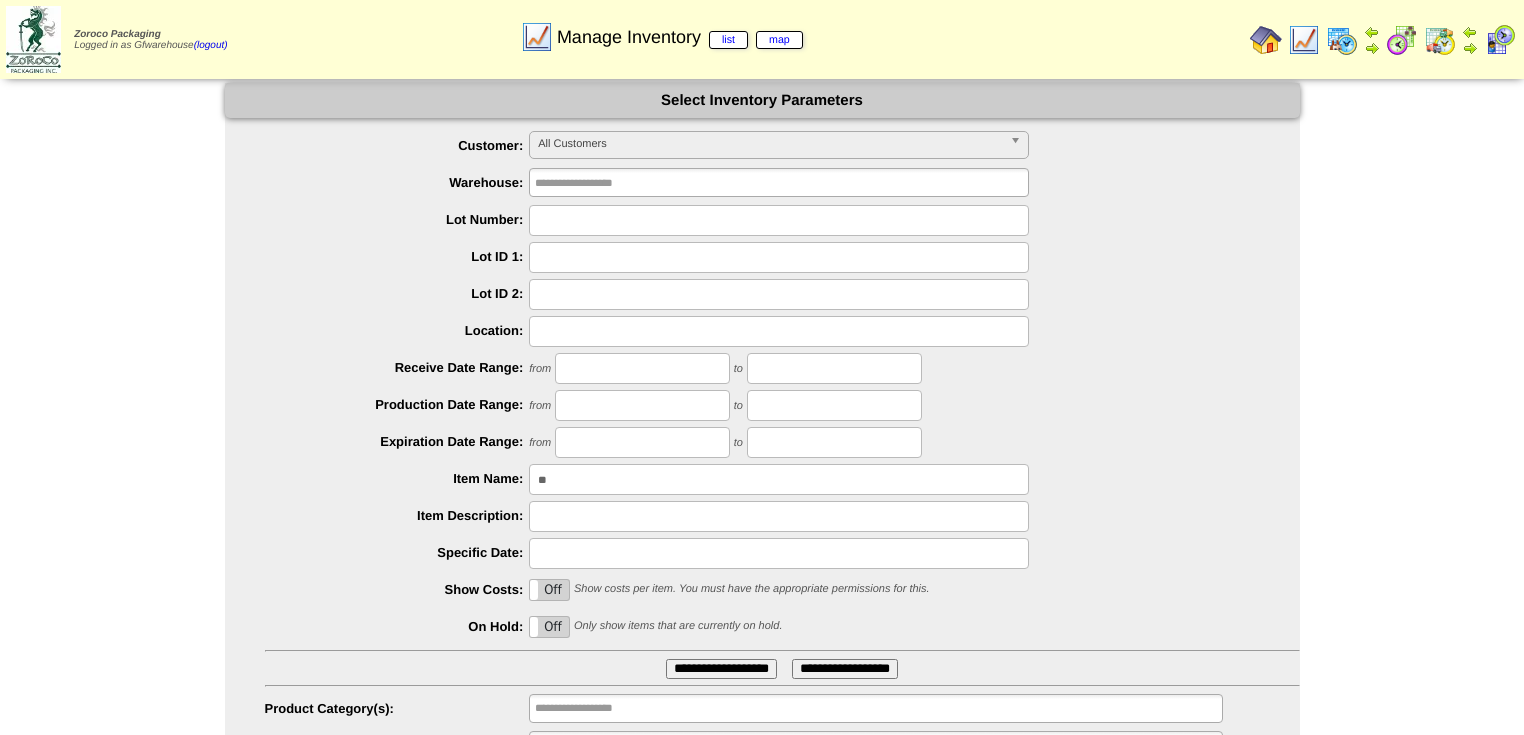 type on "*" 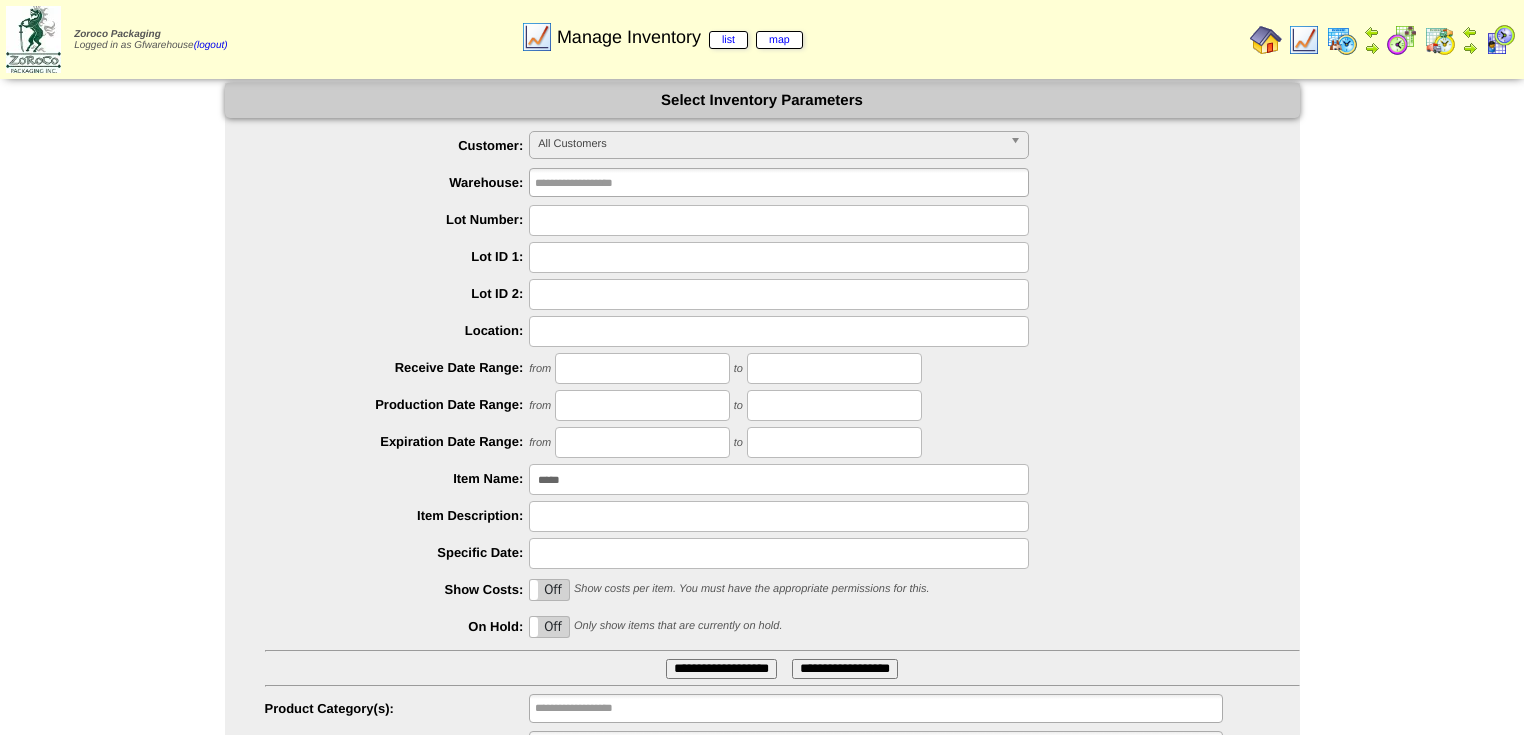 drag, startPoint x: 536, startPoint y: 436, endPoint x: 629, endPoint y: 481, distance: 103.315056 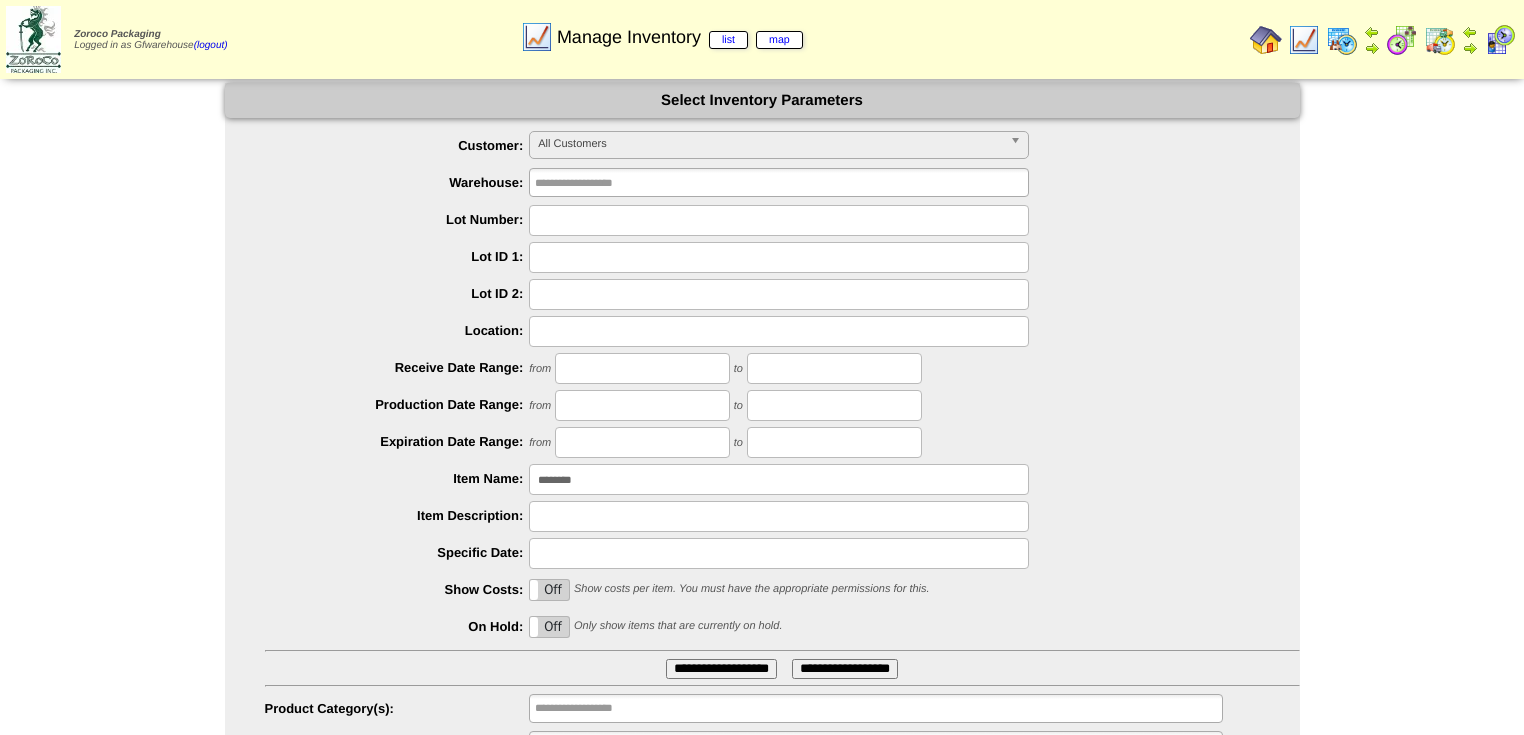 type on "********" 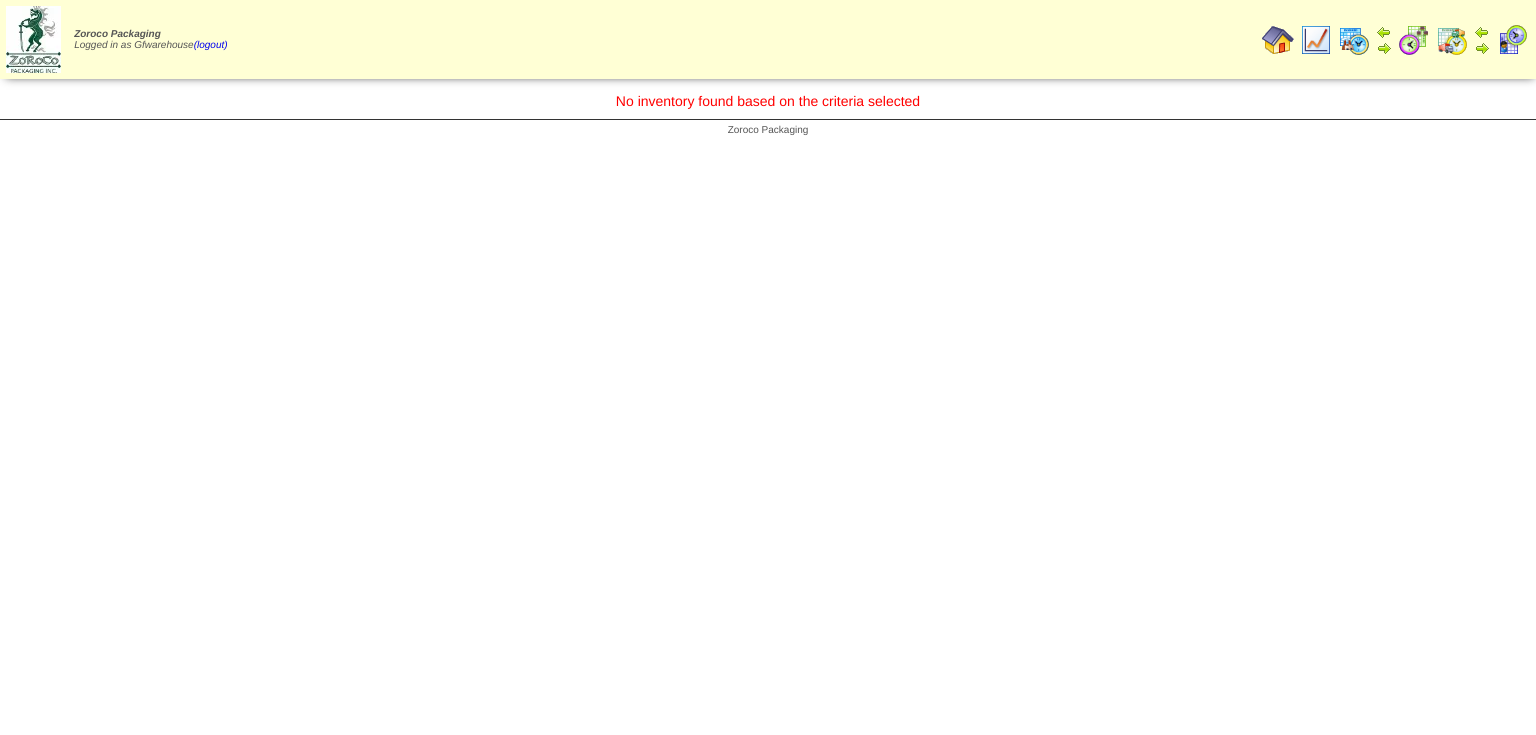 scroll, scrollTop: 0, scrollLeft: 0, axis: both 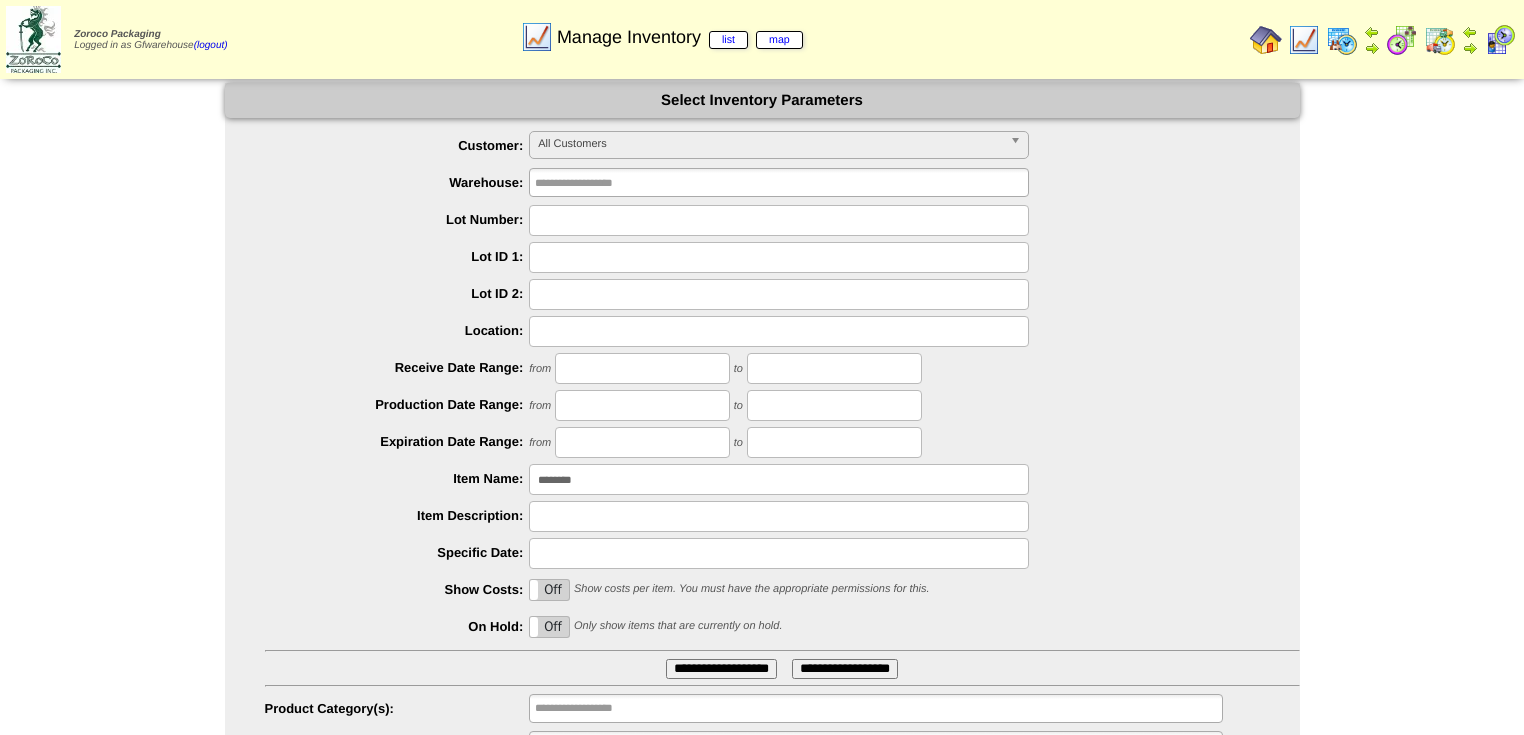 click at bounding box center (779, 516) 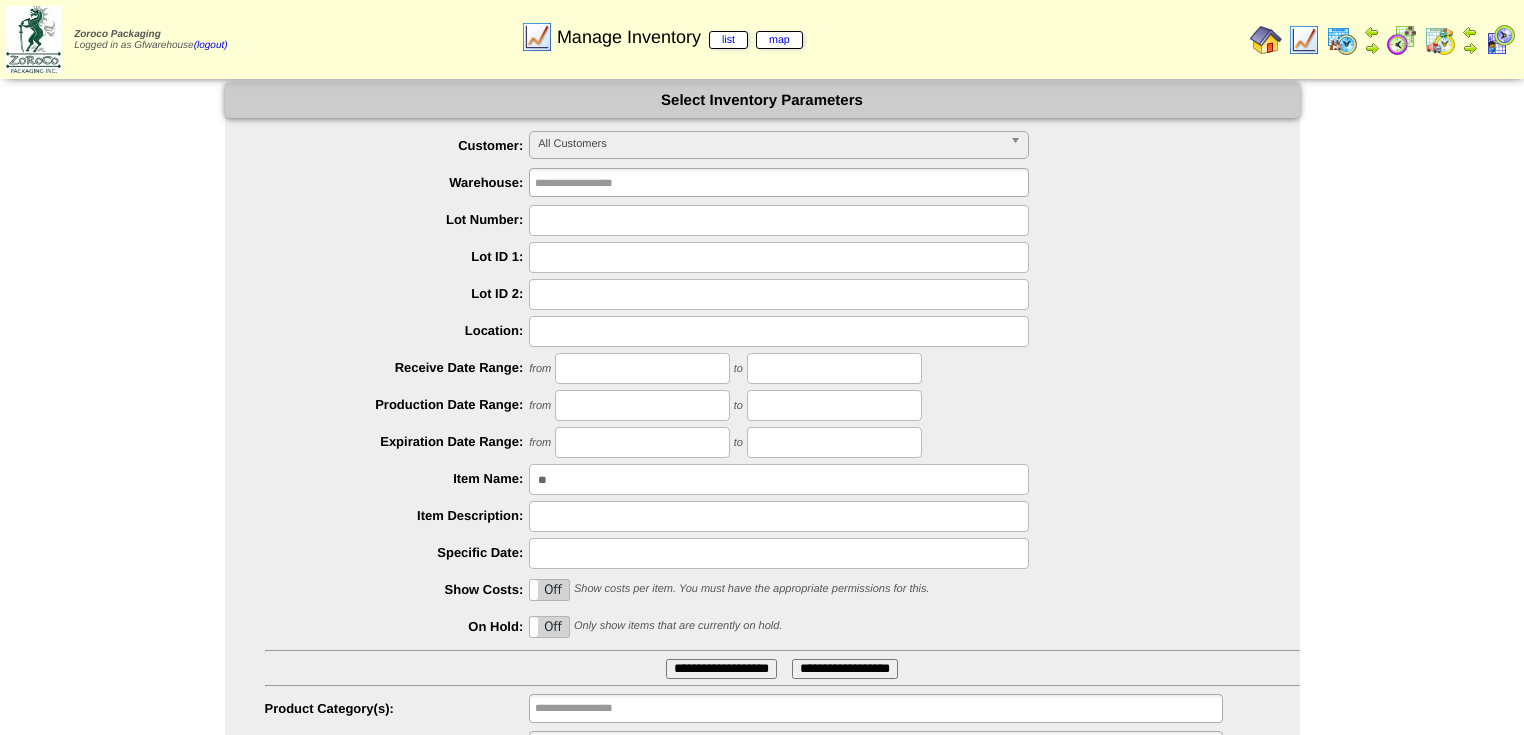 type on "*" 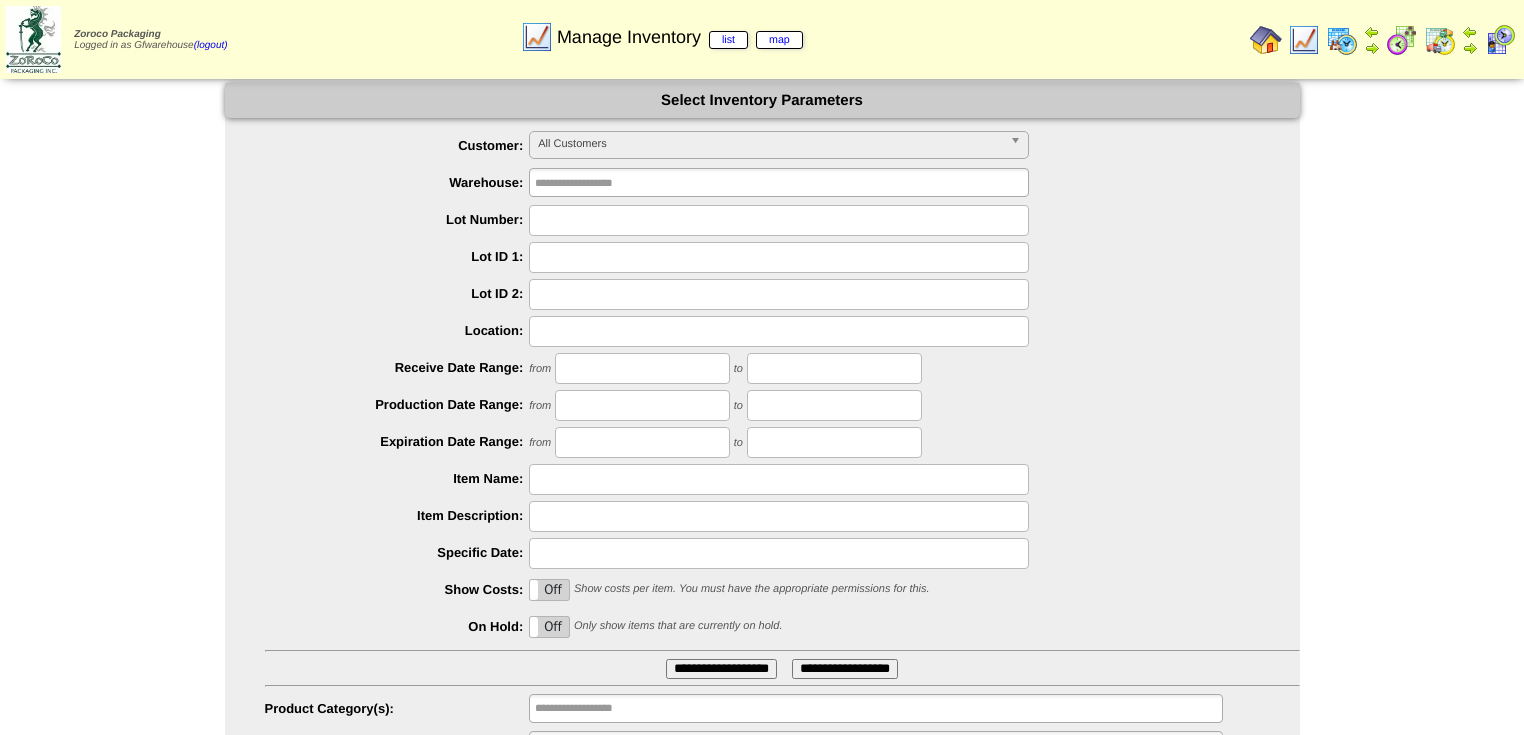 type 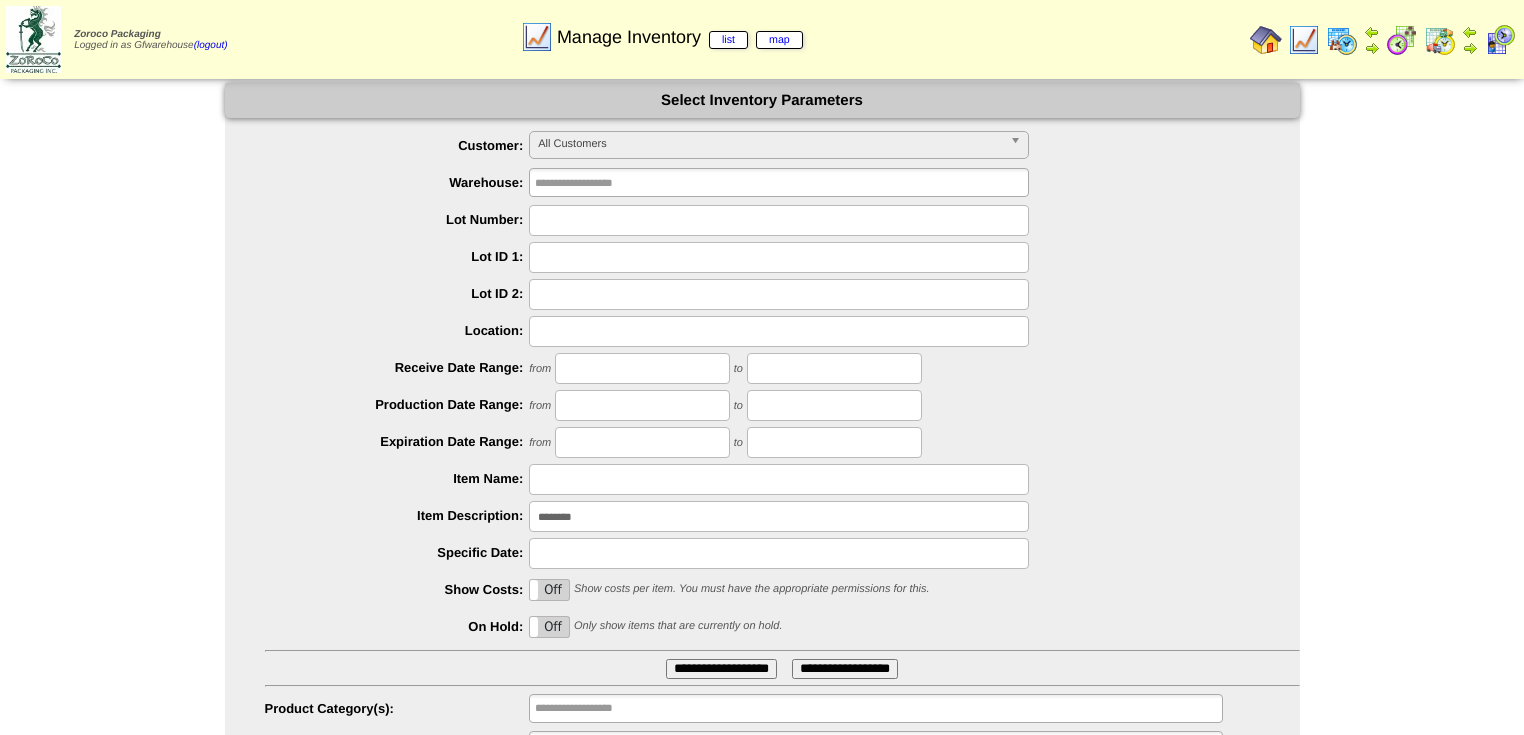 type on "********" 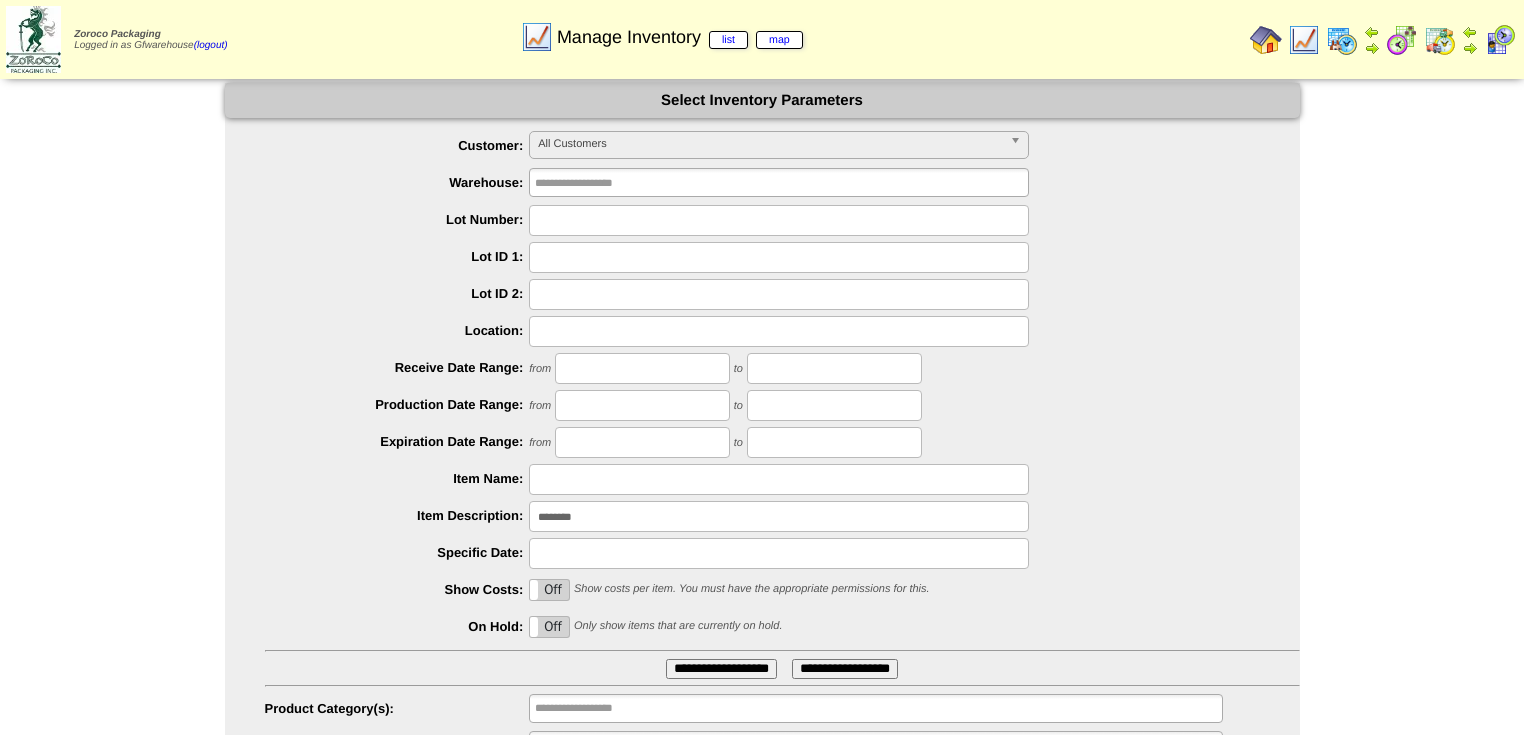 click on "**********" at bounding box center [721, 669] 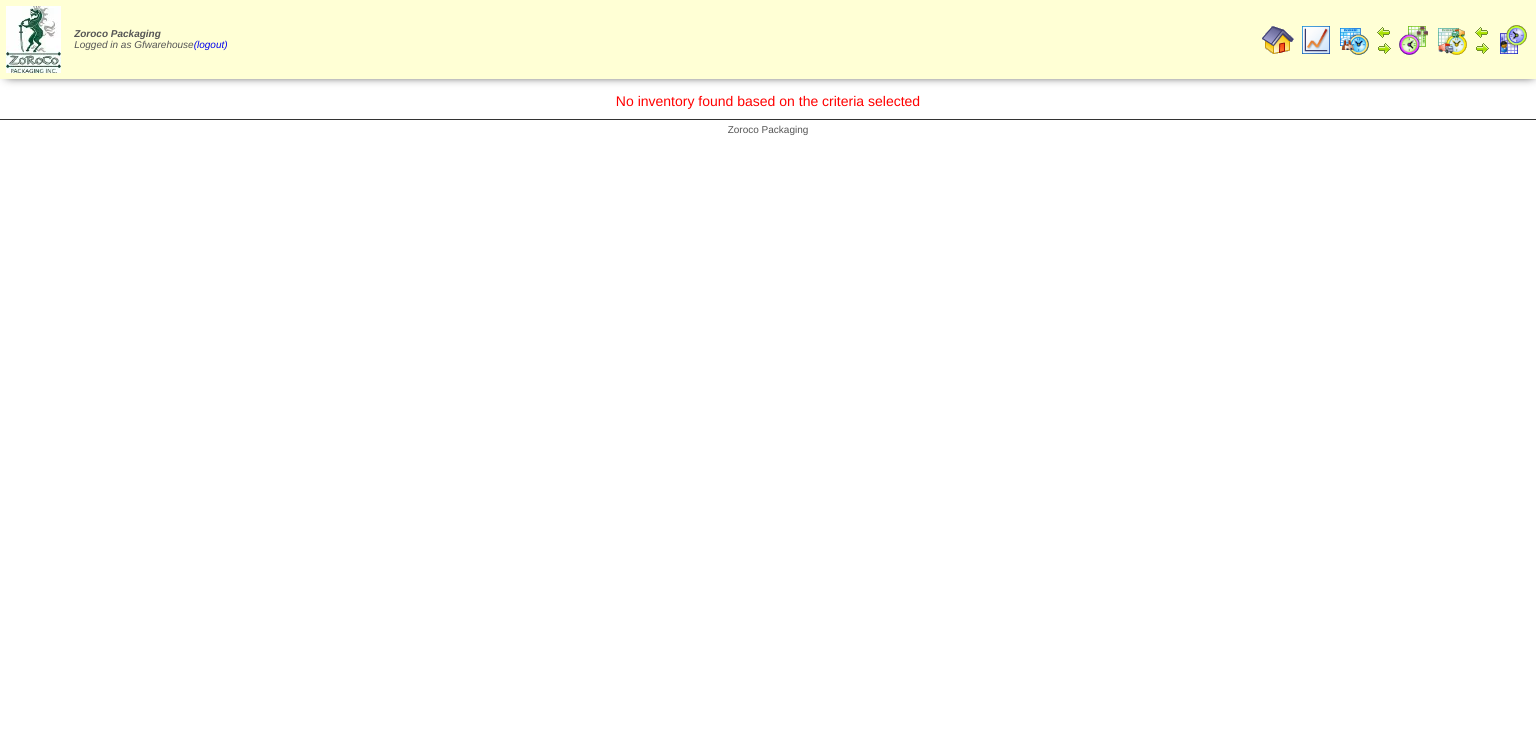 scroll, scrollTop: 0, scrollLeft: 0, axis: both 